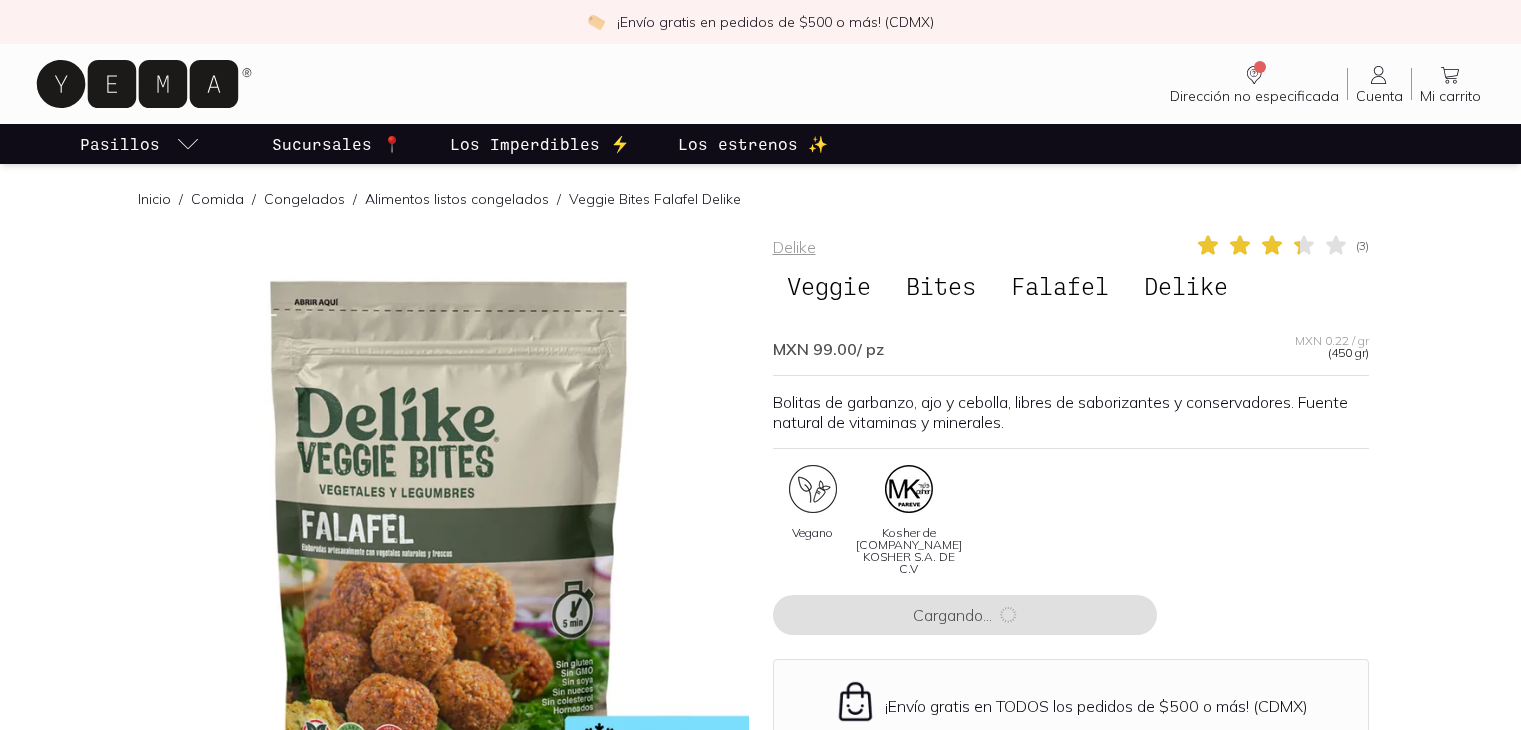 scroll, scrollTop: 0, scrollLeft: 0, axis: both 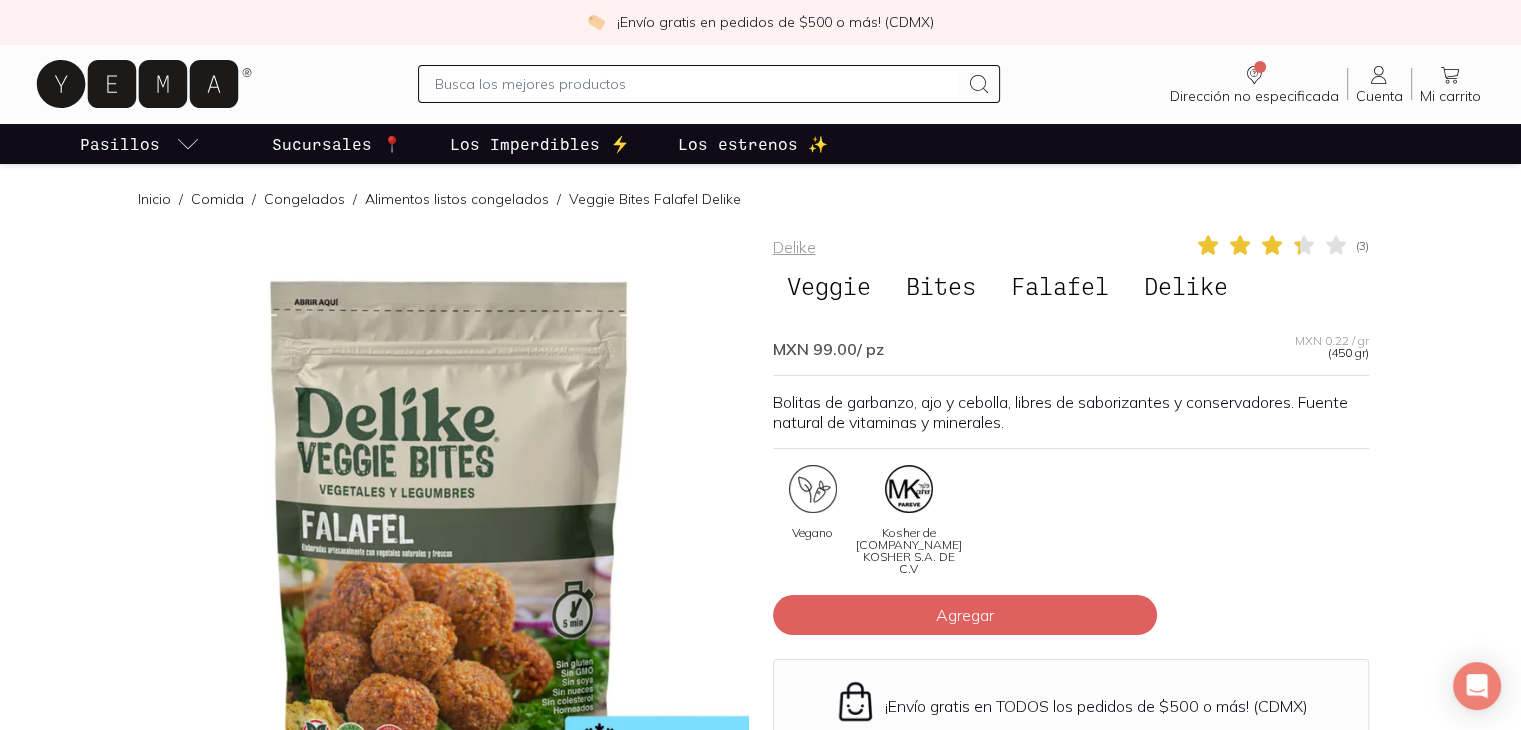 click at bounding box center [451, 531] 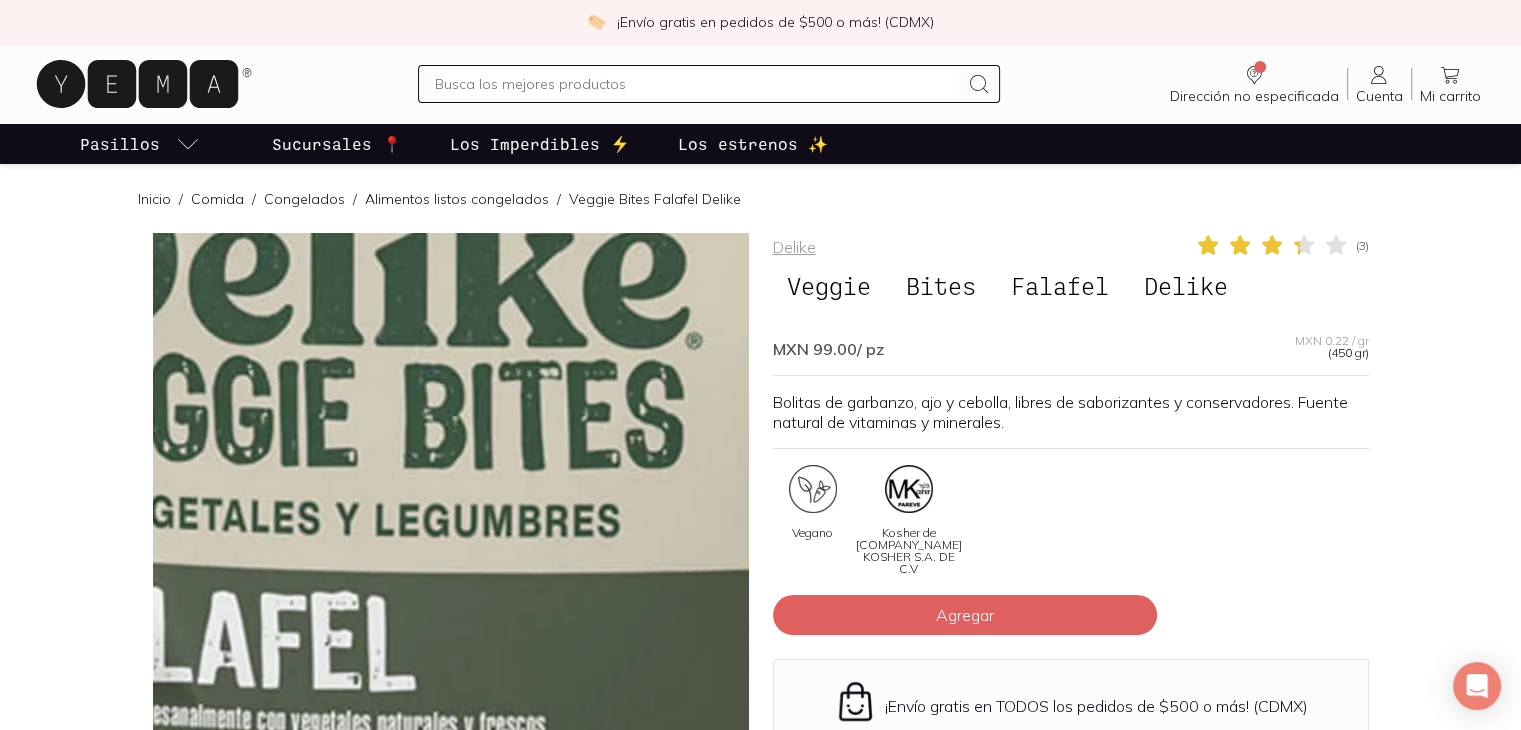 click at bounding box center (541, 648) 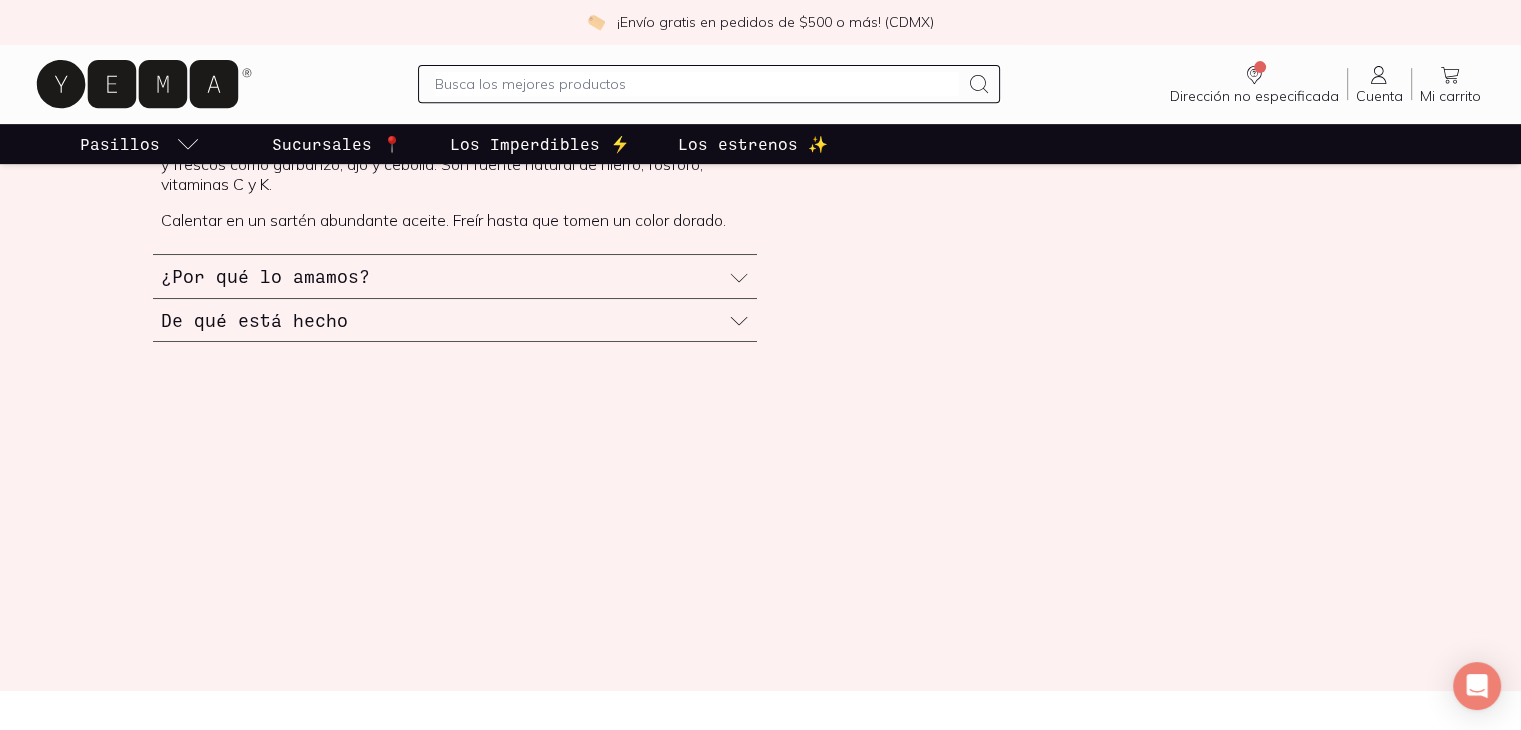 scroll, scrollTop: 900, scrollLeft: 0, axis: vertical 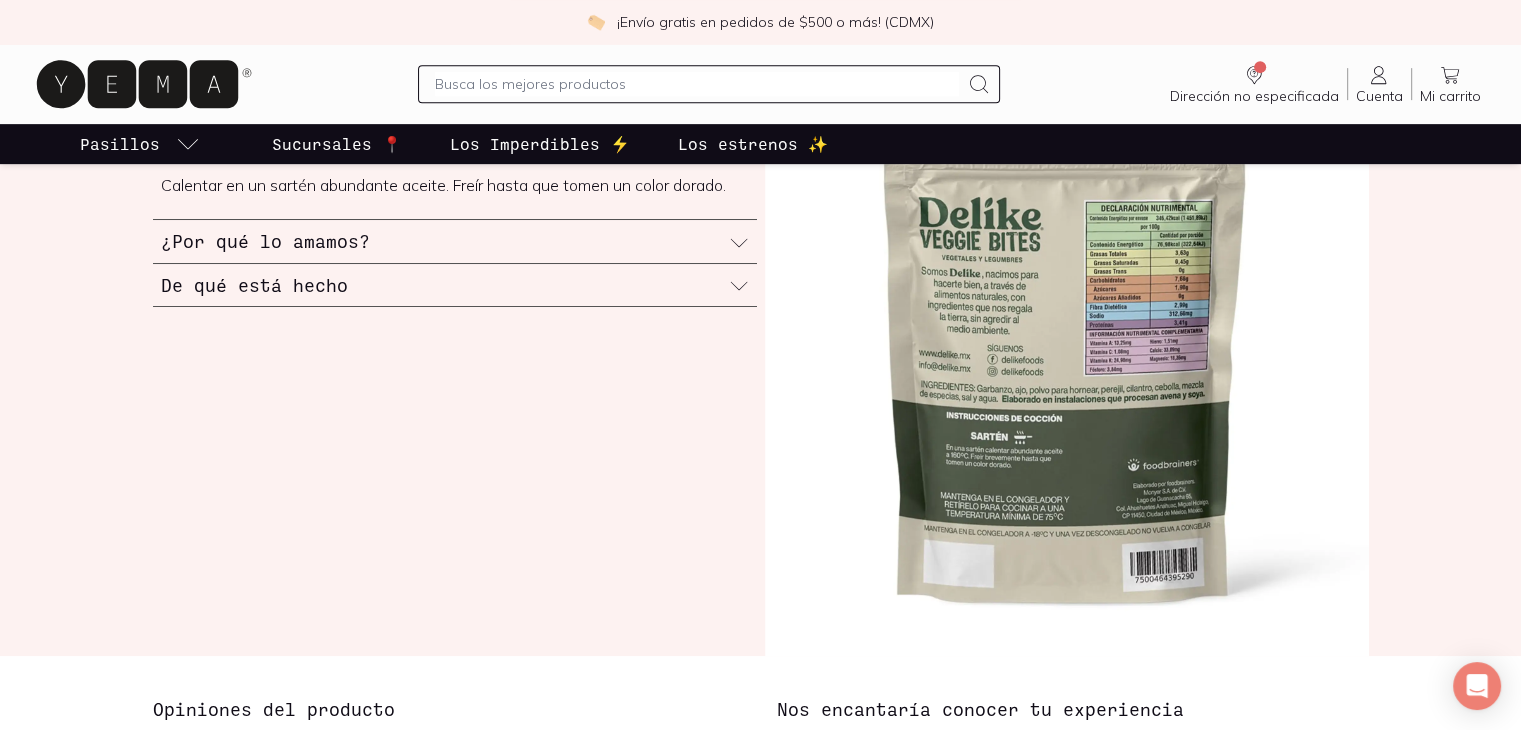 click at bounding box center (1067, 352) 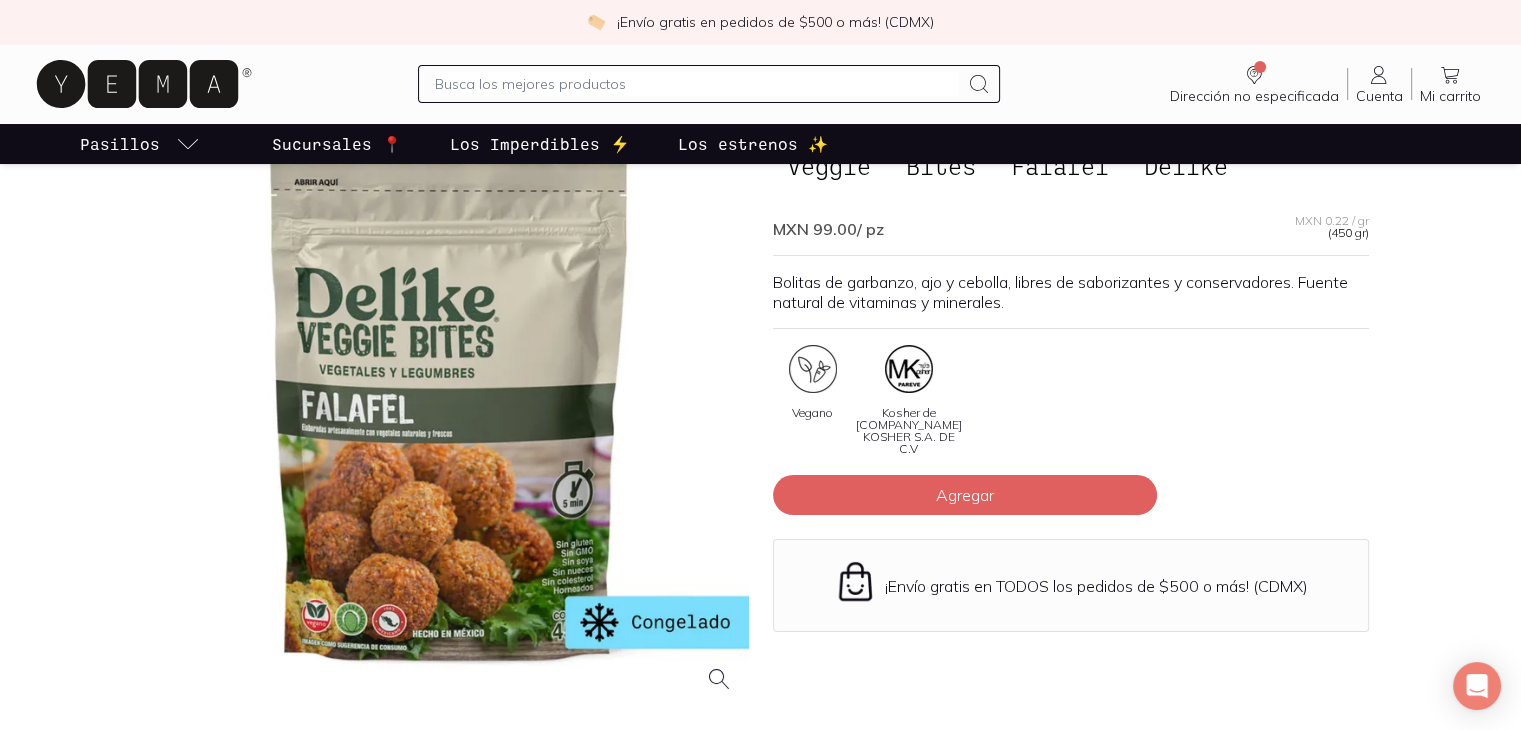 scroll, scrollTop: 0, scrollLeft: 0, axis: both 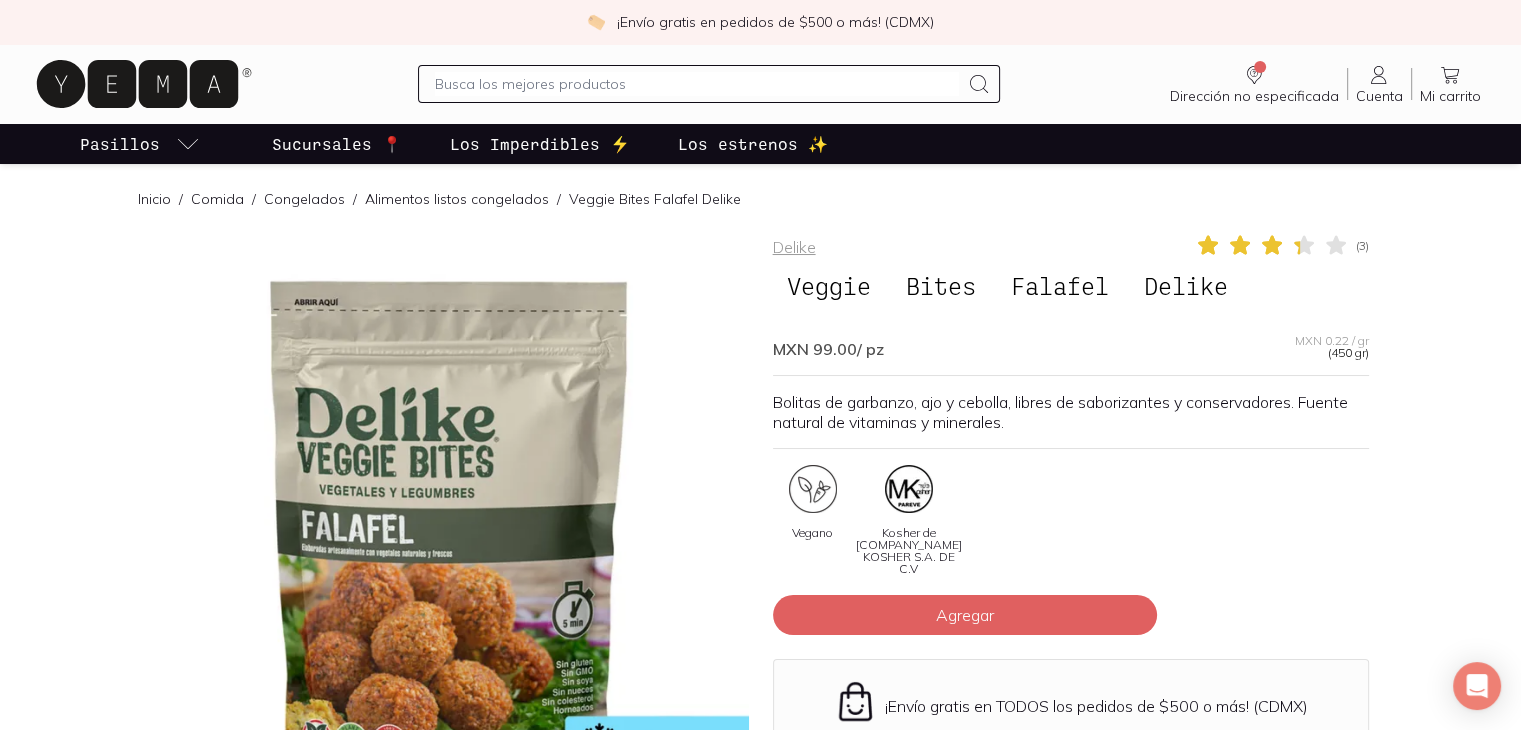 click on "Comida" at bounding box center (217, 199) 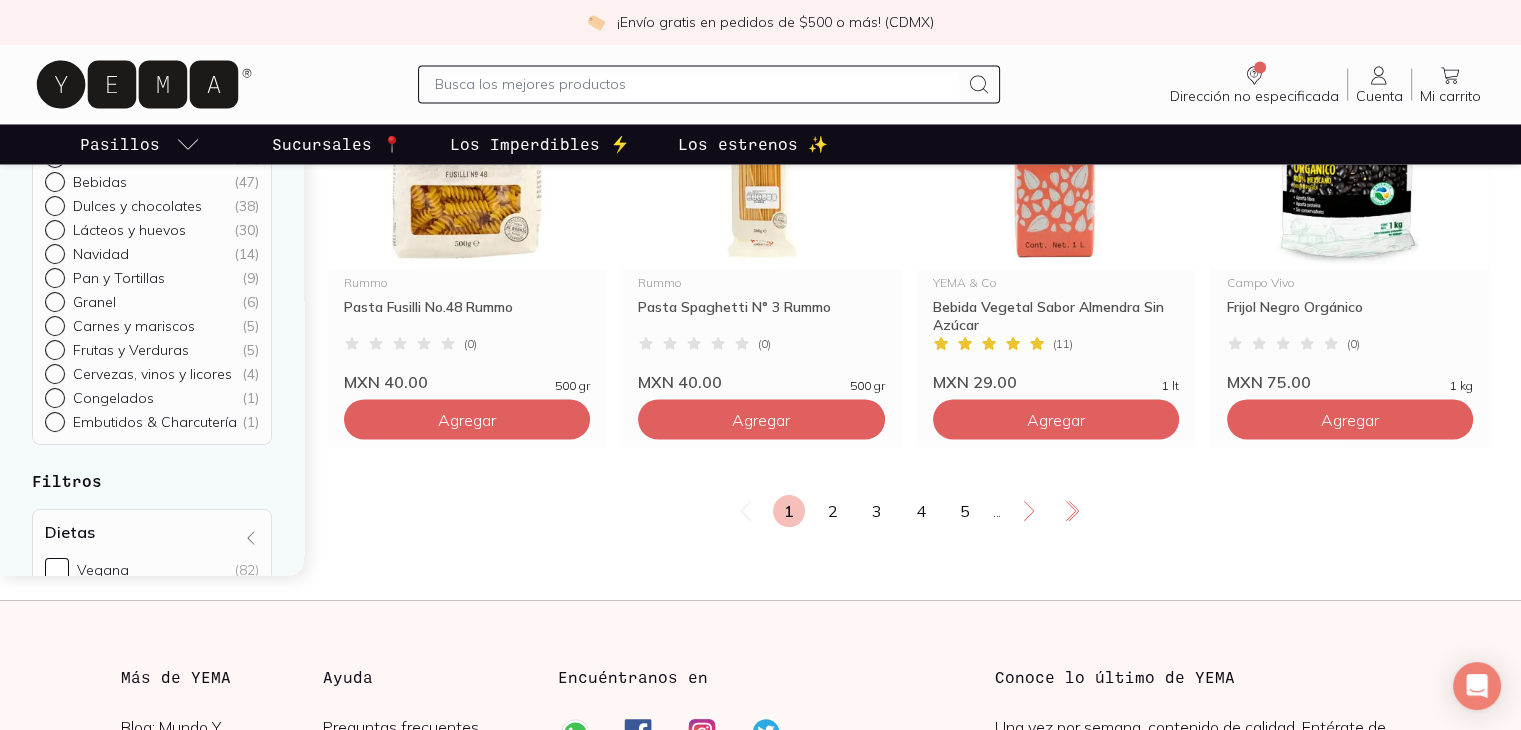 scroll, scrollTop: 3500, scrollLeft: 0, axis: vertical 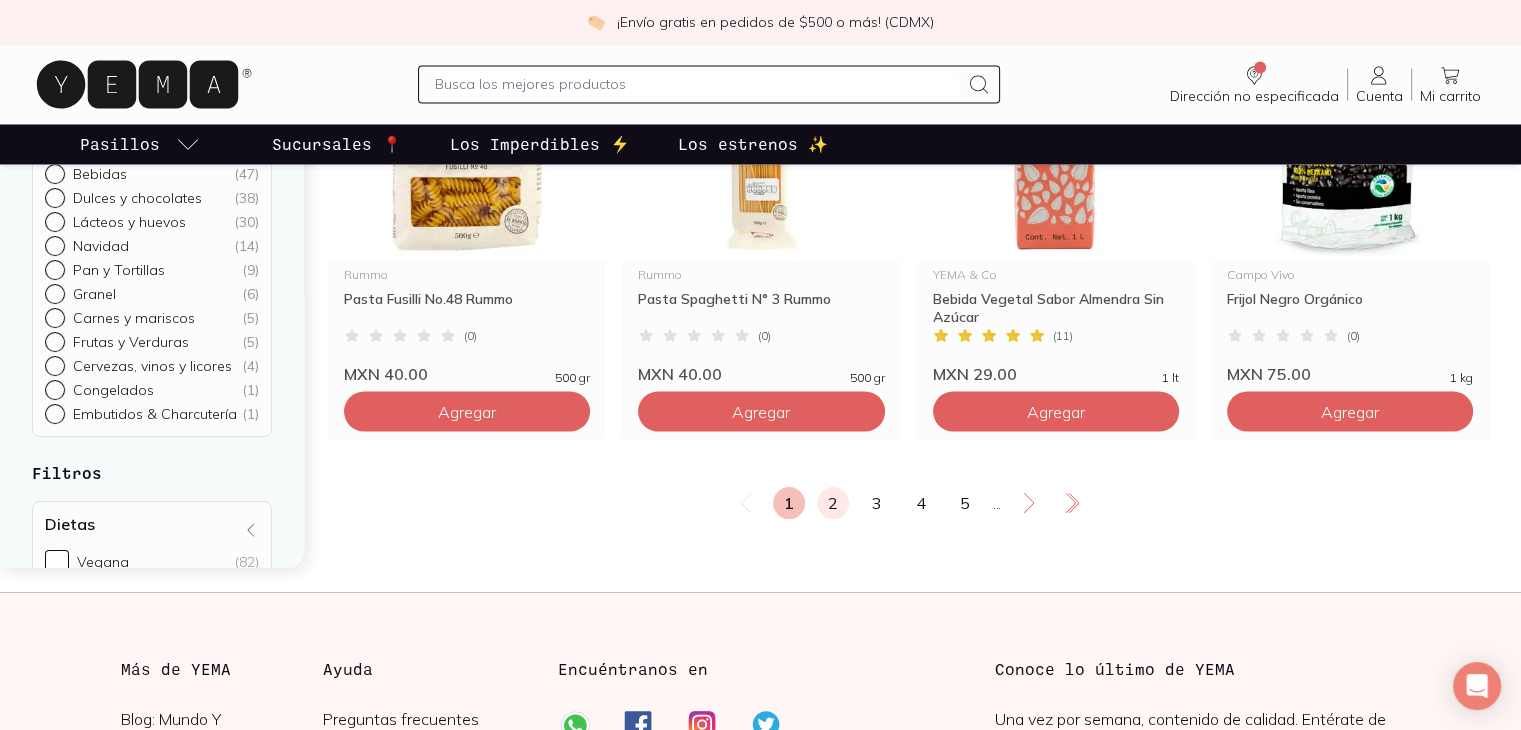 click on "2" at bounding box center [833, 503] 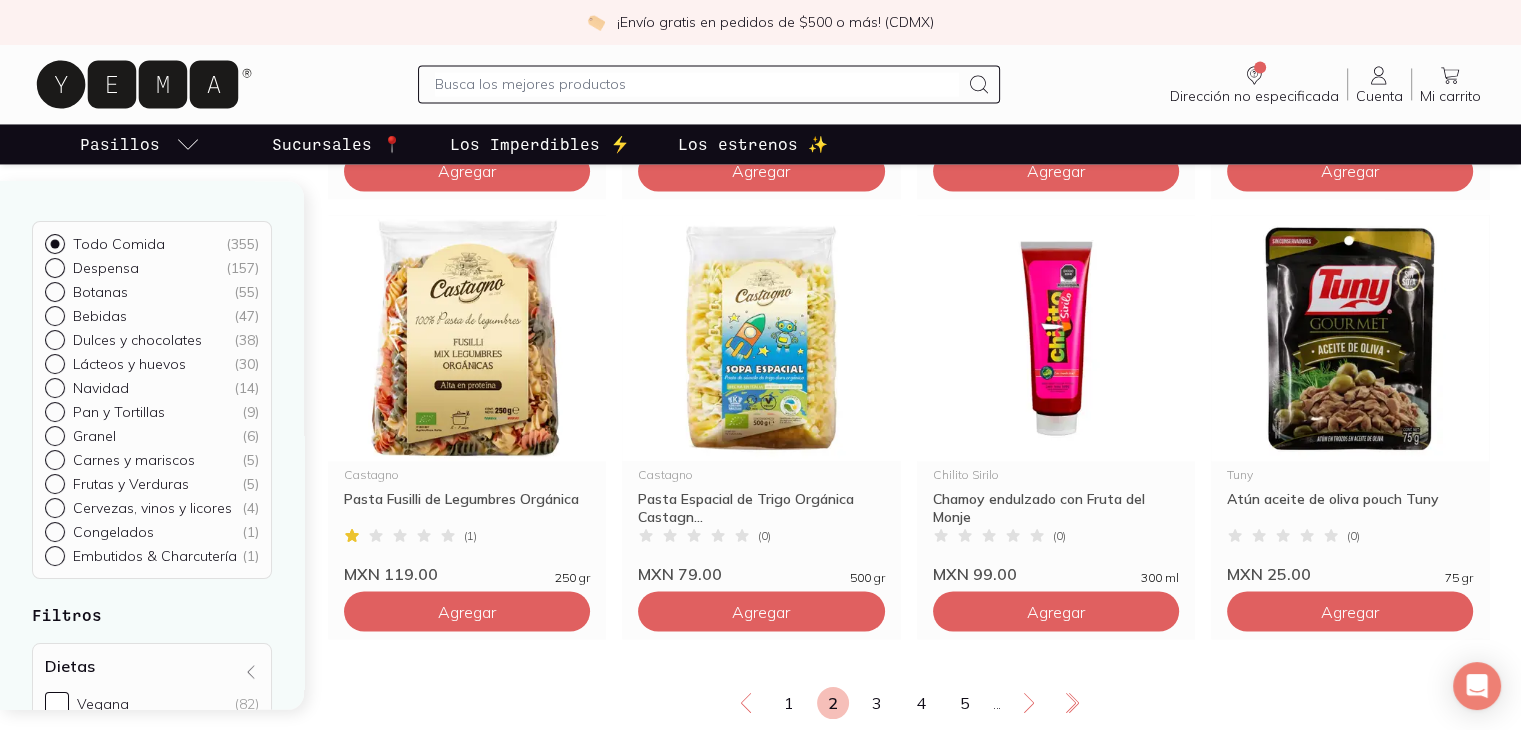 scroll, scrollTop: 3600, scrollLeft: 0, axis: vertical 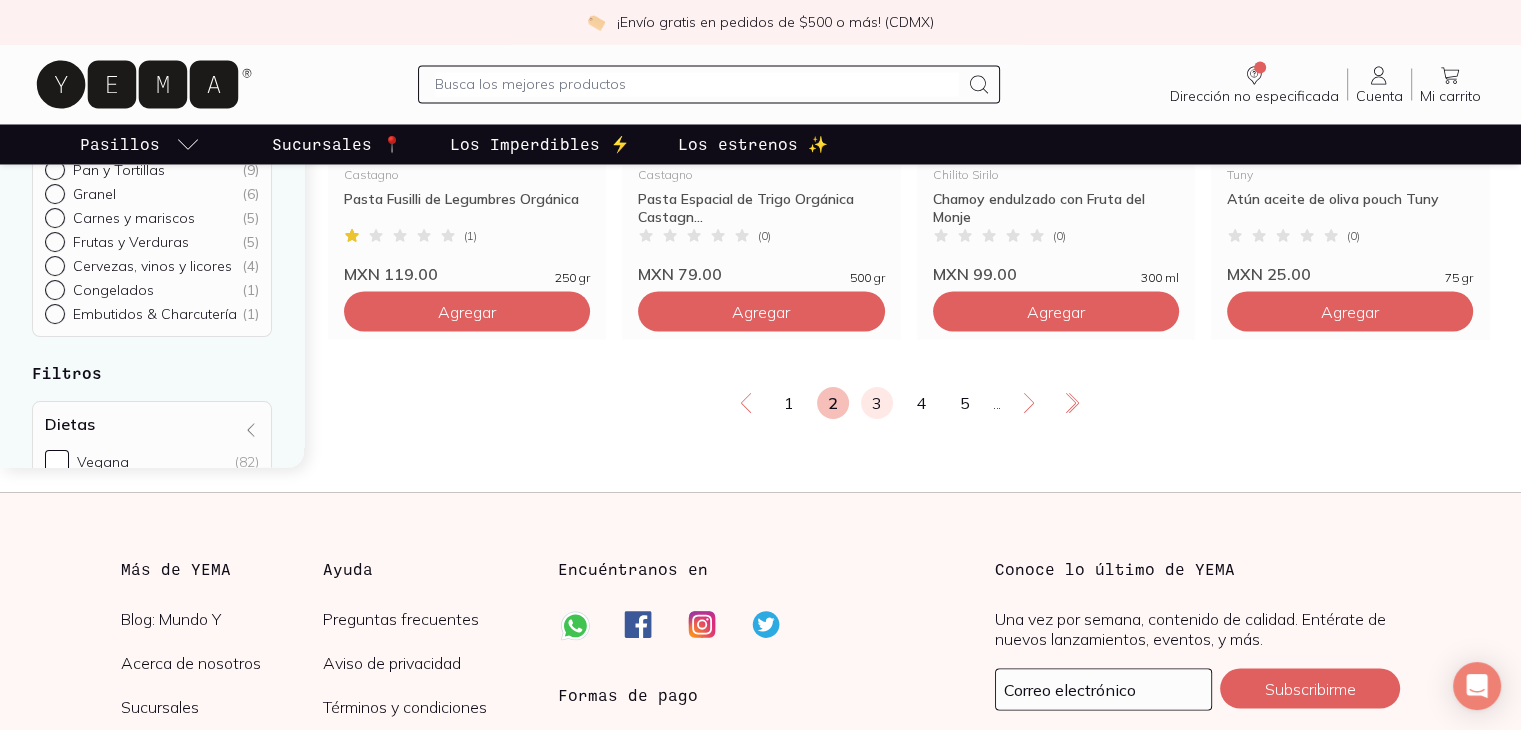 click on "3" at bounding box center (877, 403) 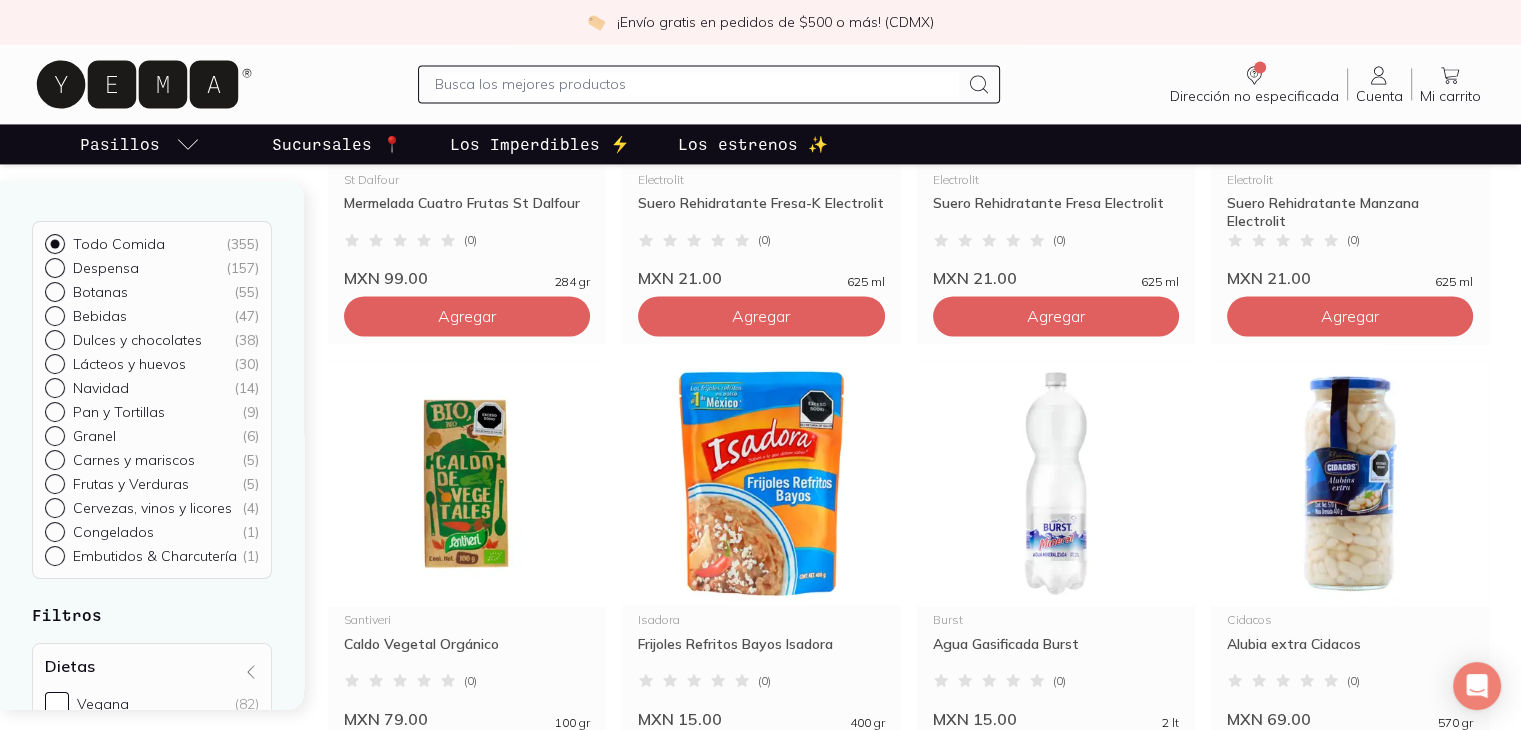 scroll, scrollTop: 3000, scrollLeft: 0, axis: vertical 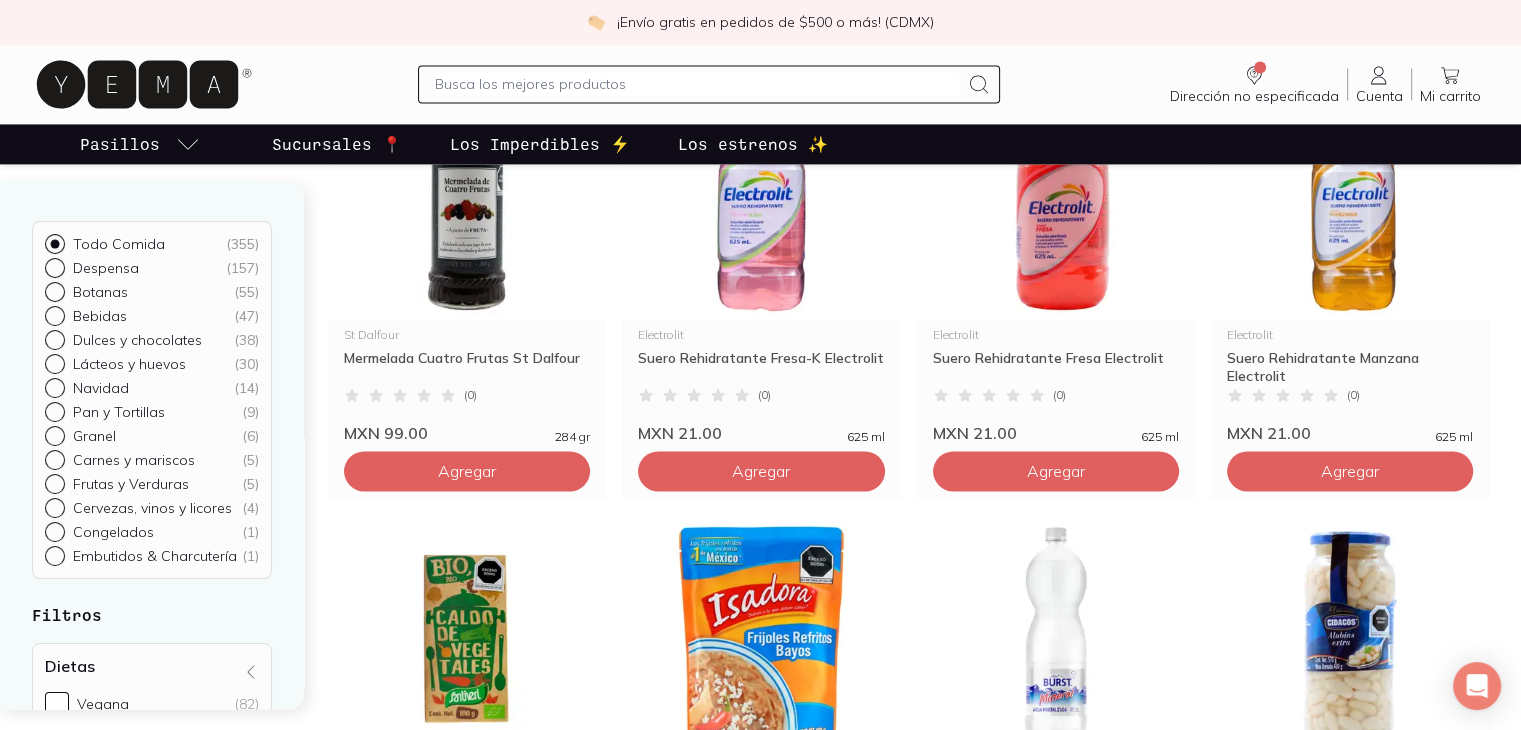 click on "Despensa ( 157 )" at bounding box center (152, 269) 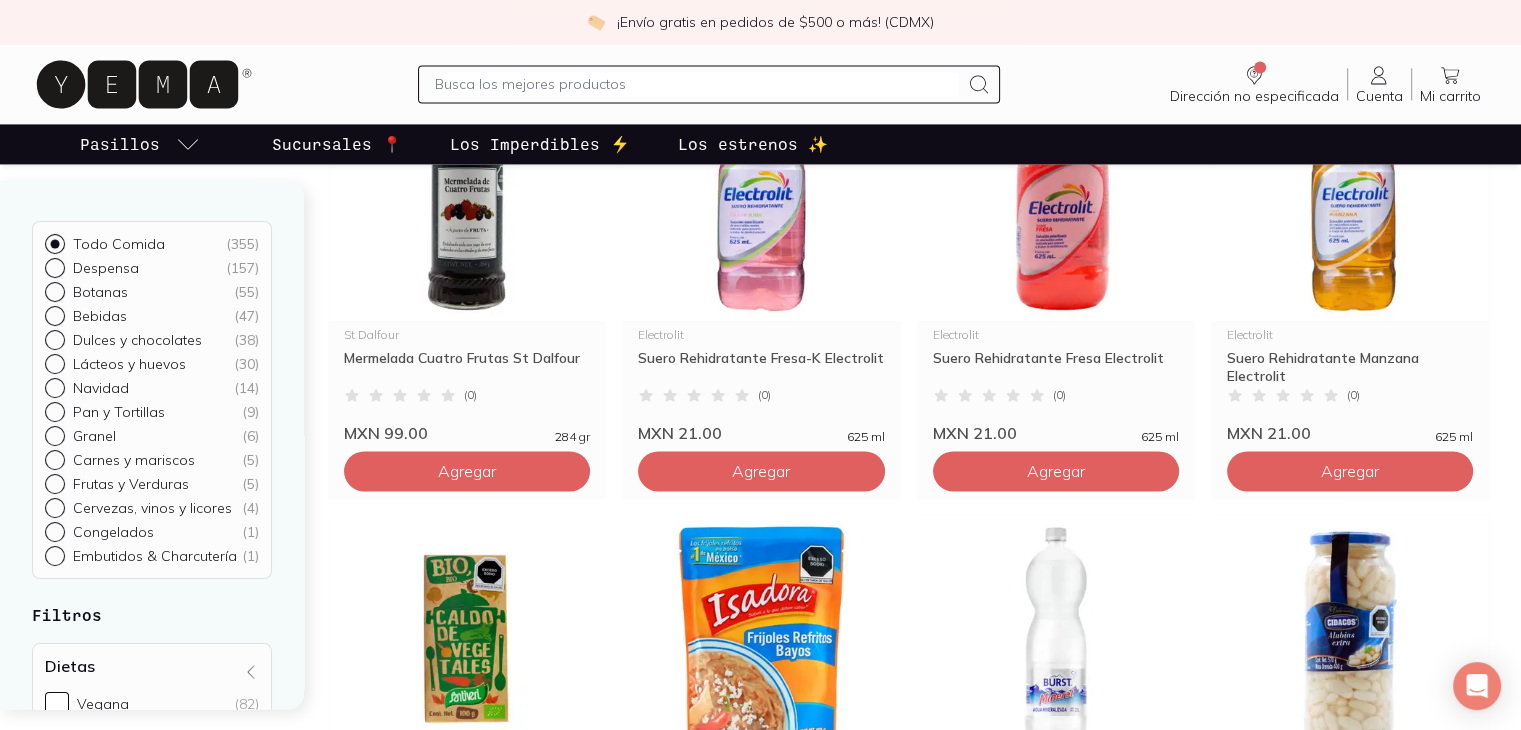 click on "Despensa ( 157 )" at bounding box center [53, 267] 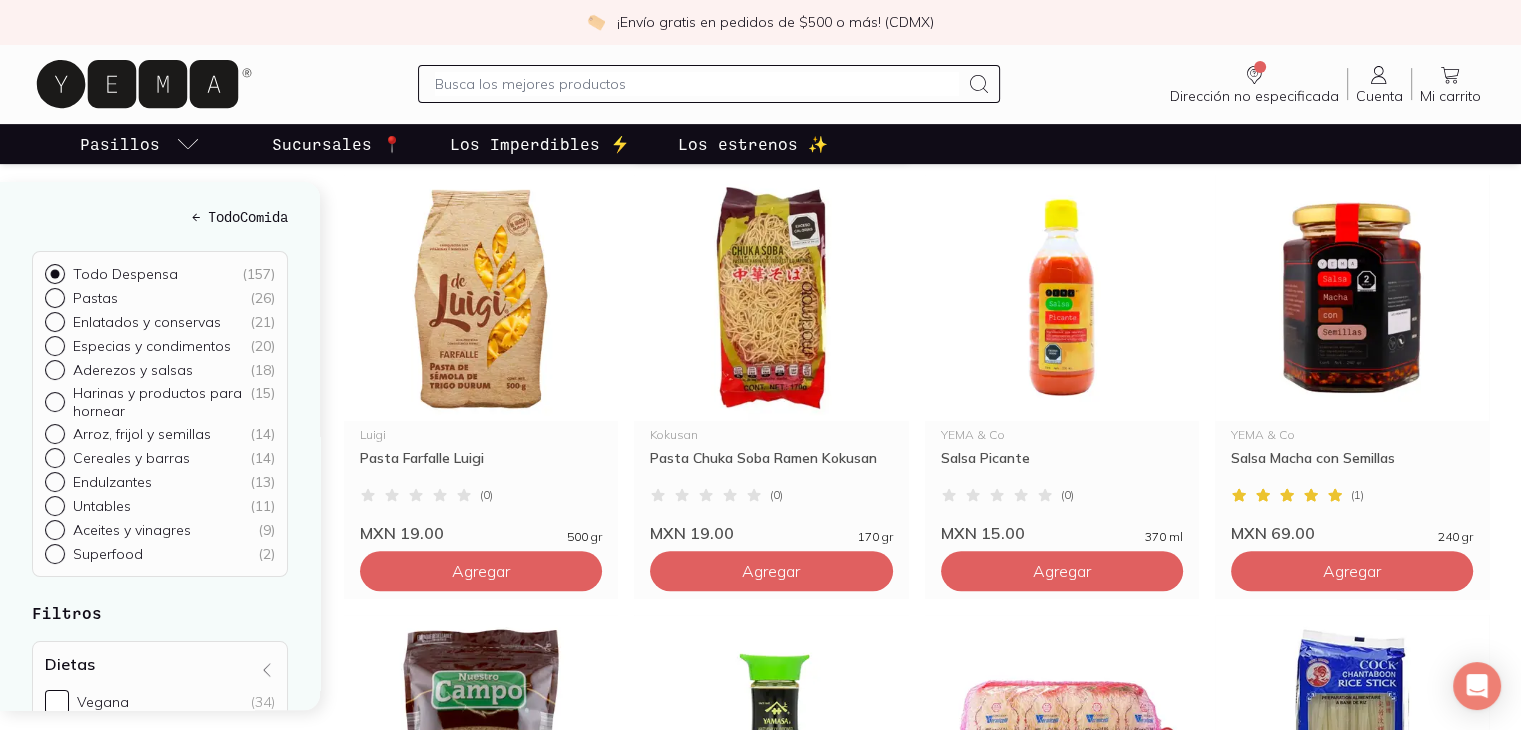 scroll, scrollTop: 1100, scrollLeft: 0, axis: vertical 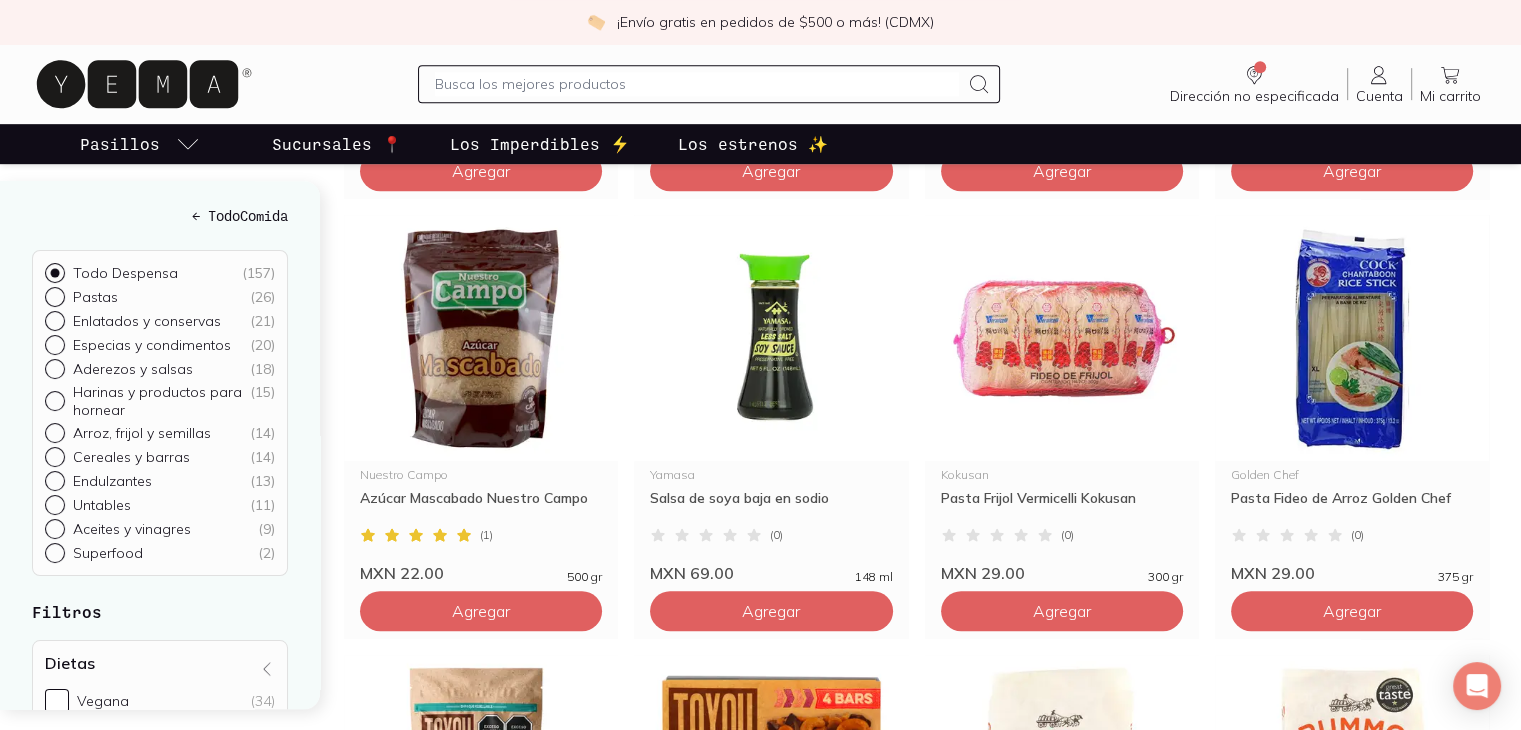 click on "Untables" at bounding box center [102, 506] 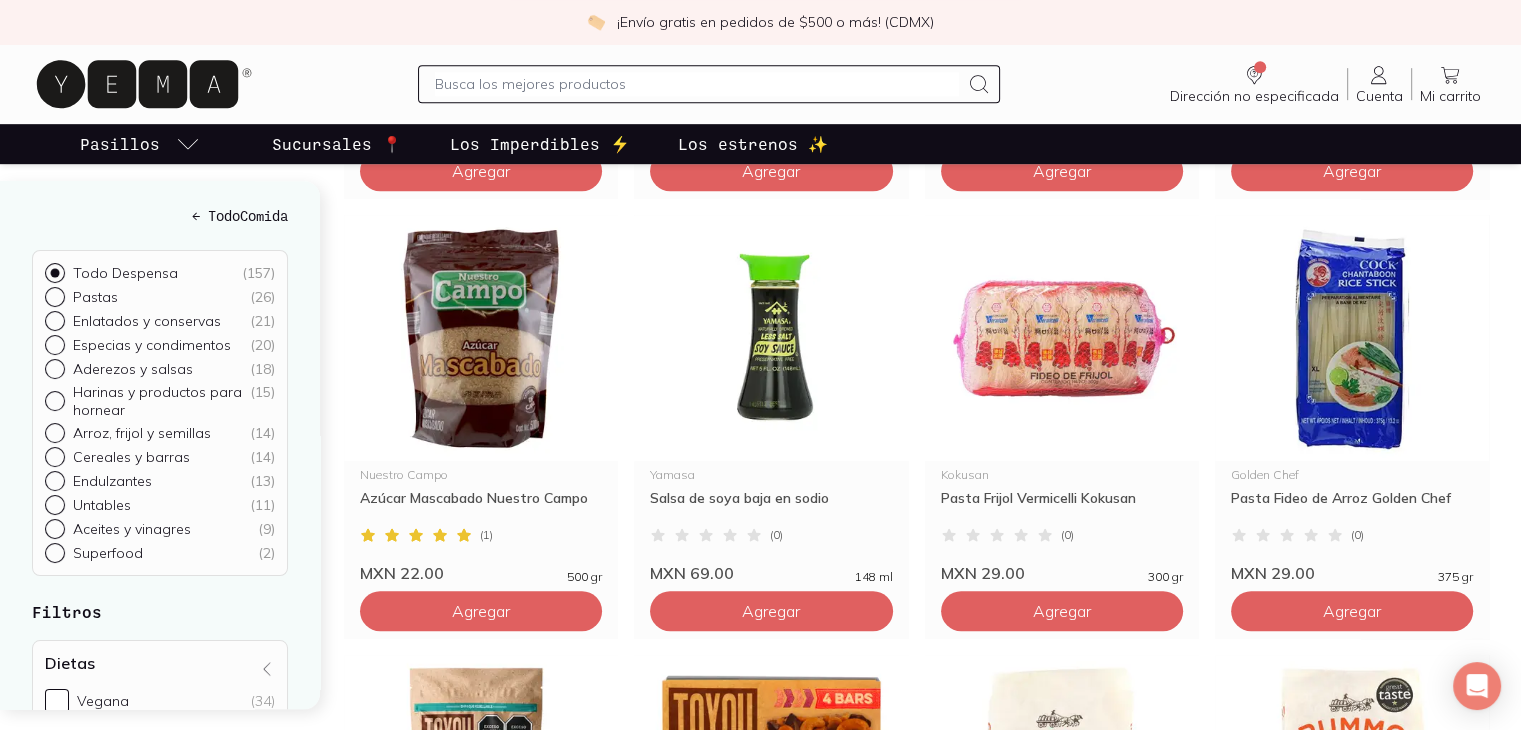 click on "Untables ( 11 )" at bounding box center (53, 504) 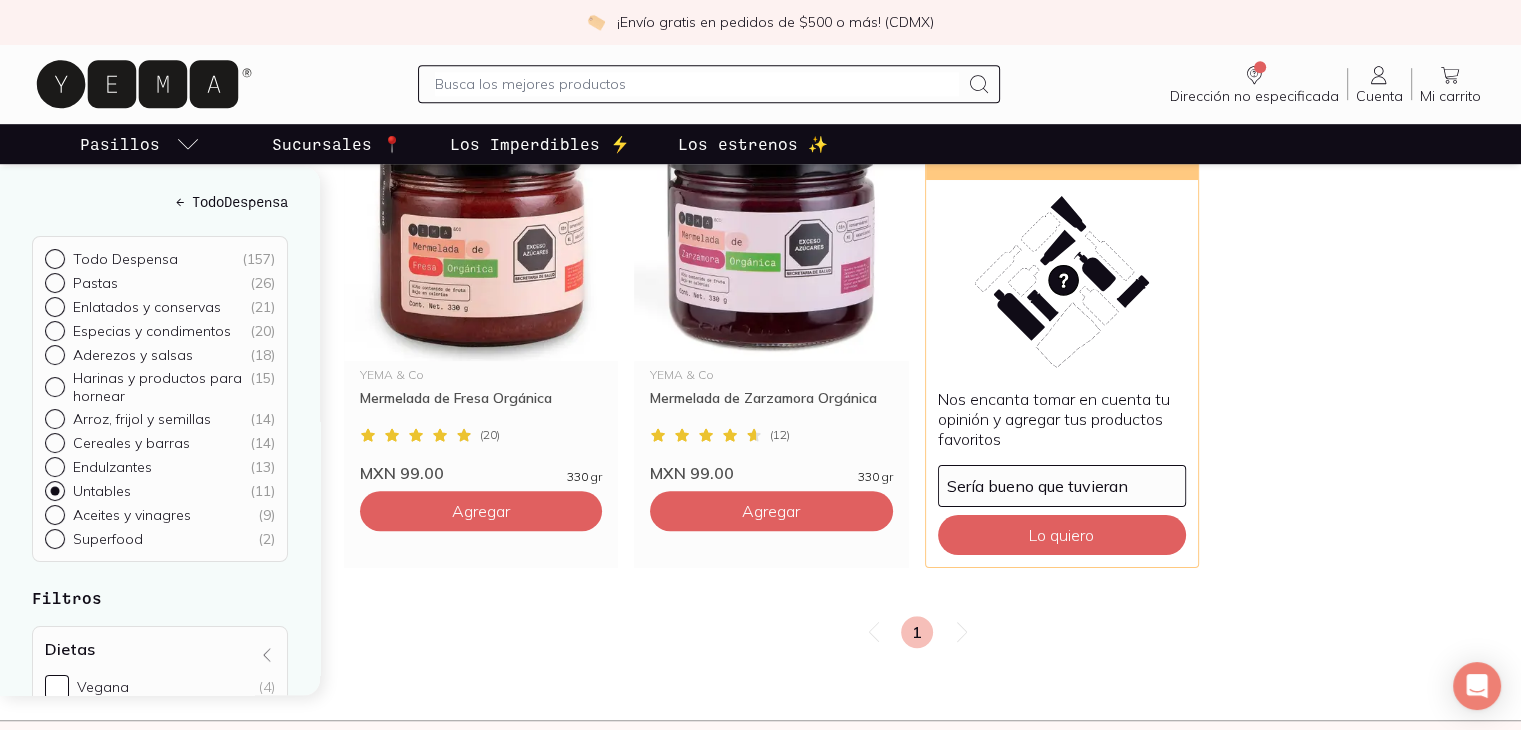 scroll, scrollTop: 1100, scrollLeft: 0, axis: vertical 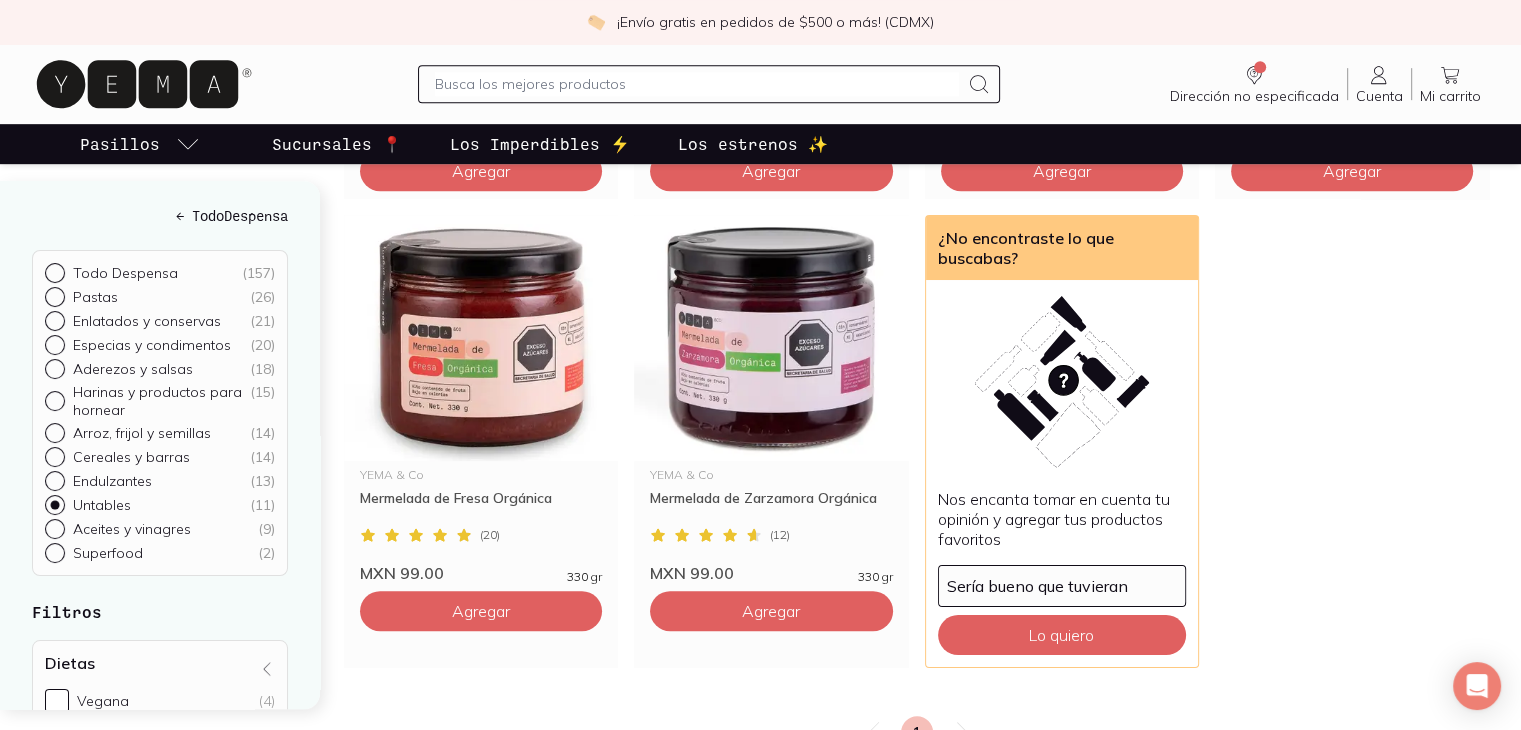 click on "← Todo  Despensa" at bounding box center [160, 216] 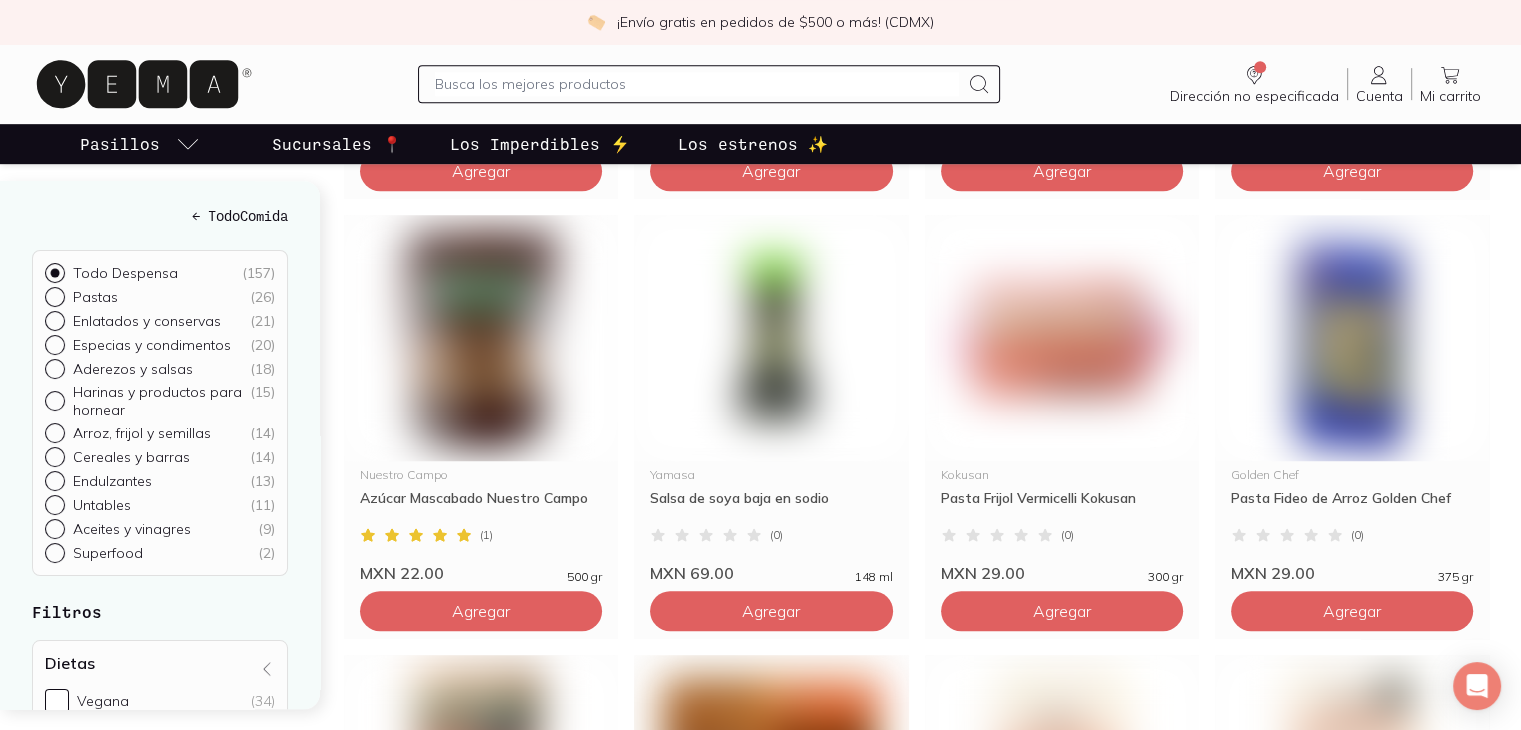 scroll, scrollTop: 0, scrollLeft: 0, axis: both 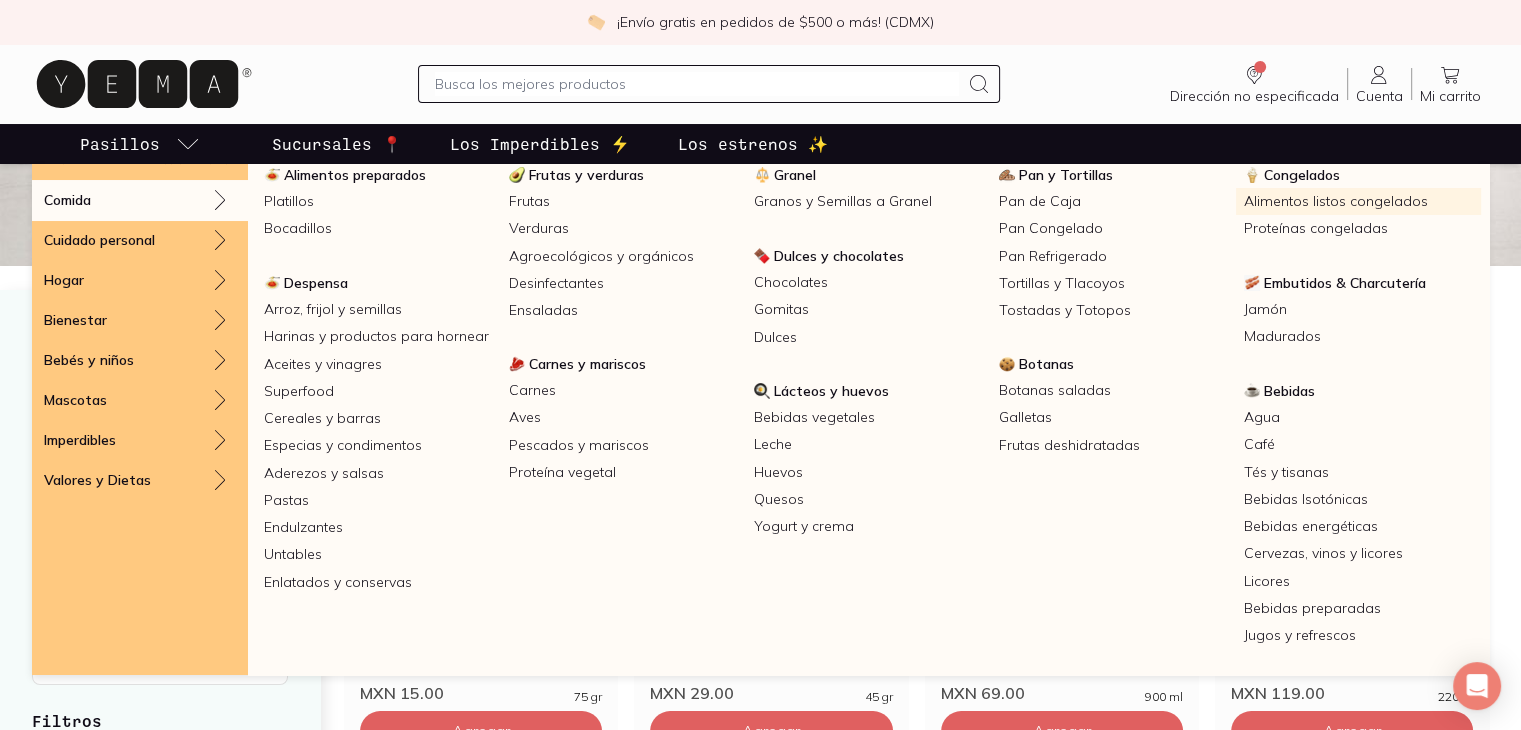 click on "Alimentos listos congelados" at bounding box center [1358, 201] 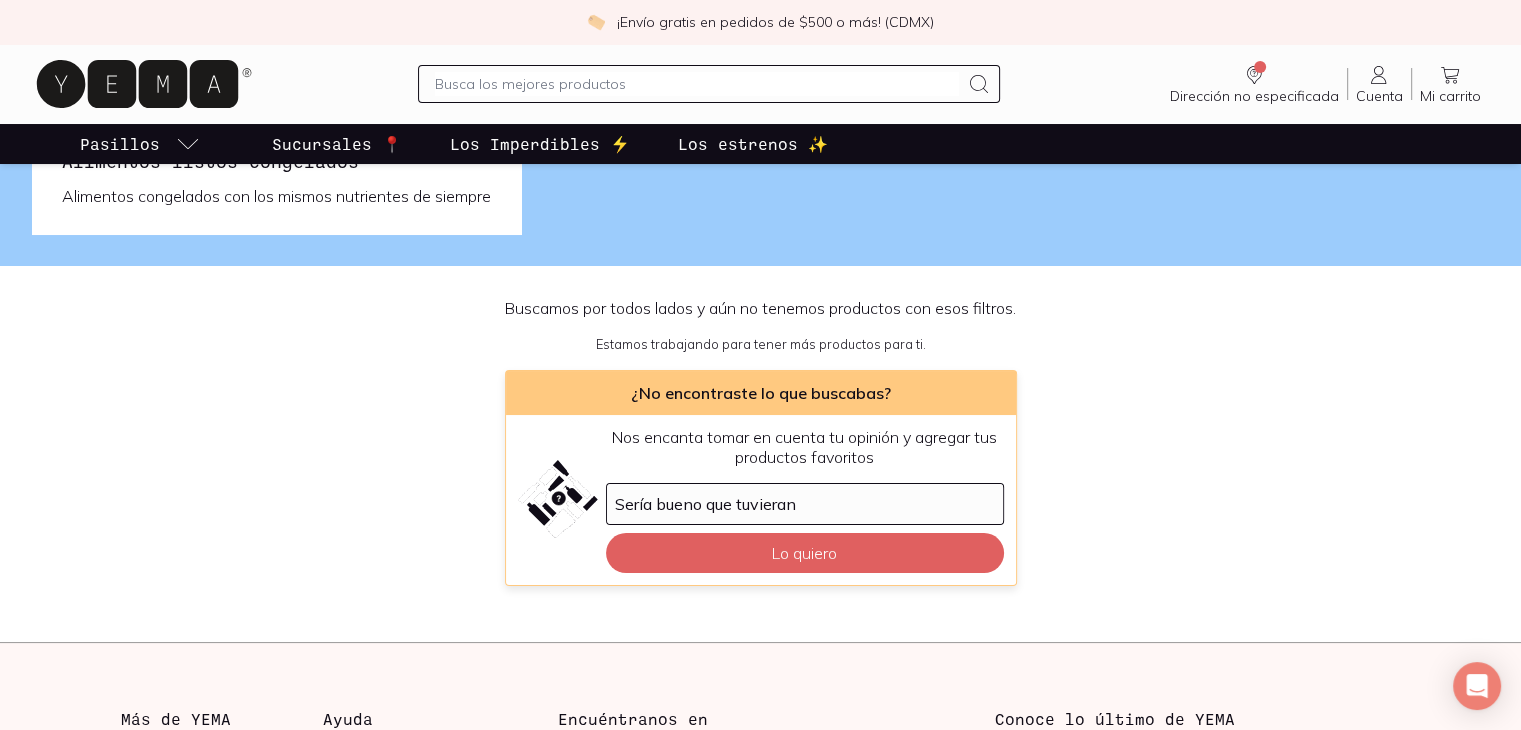scroll, scrollTop: 0, scrollLeft: 0, axis: both 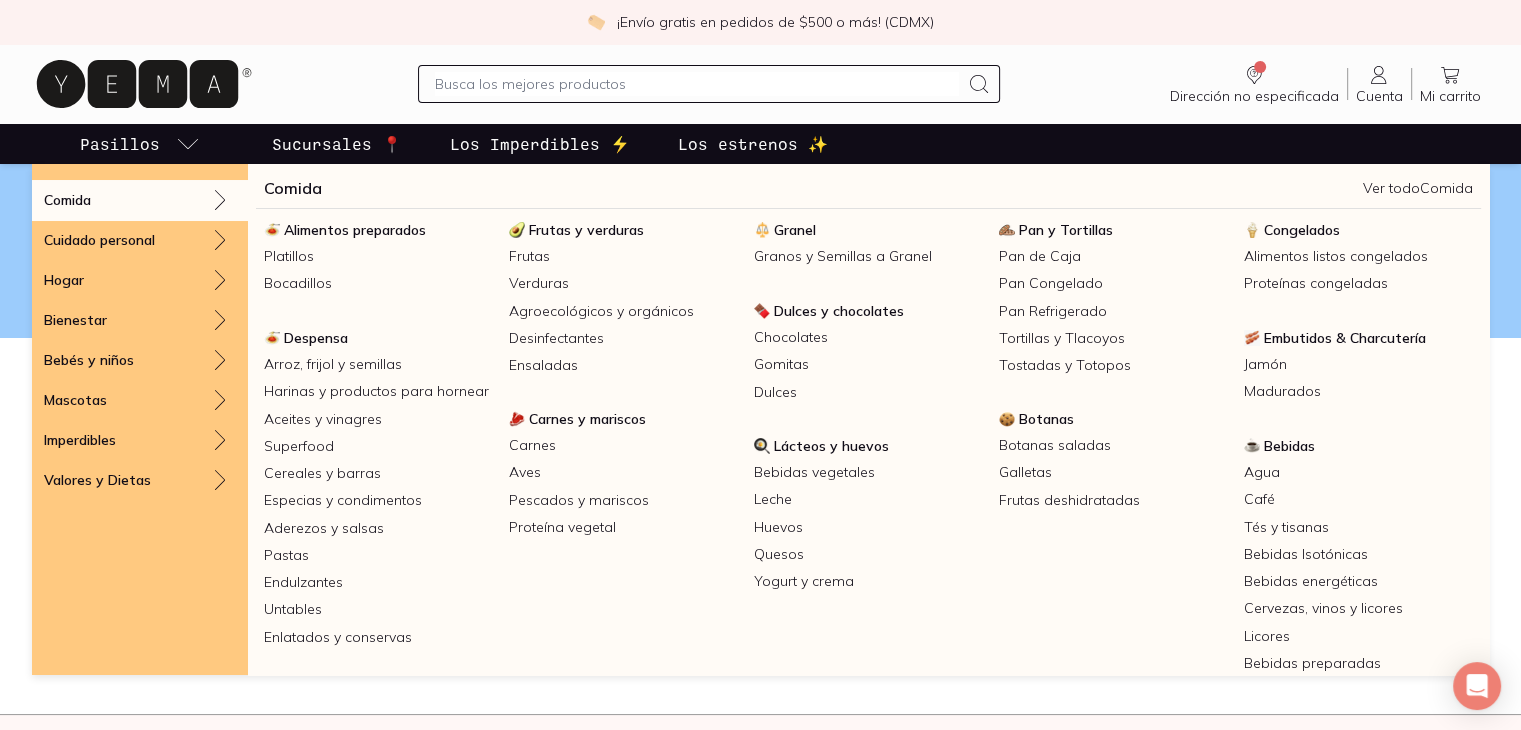 click 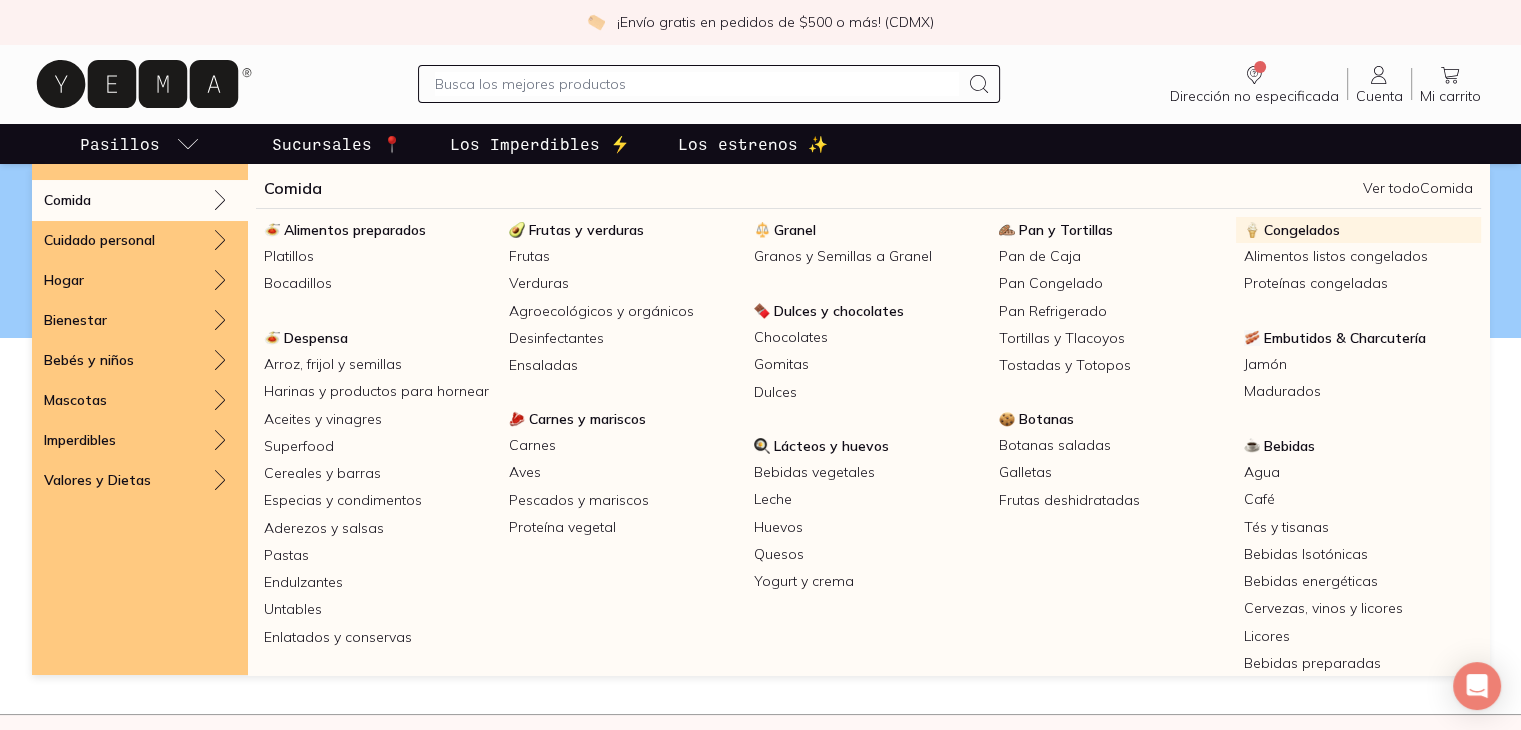 click on "Congelados" at bounding box center [1302, 230] 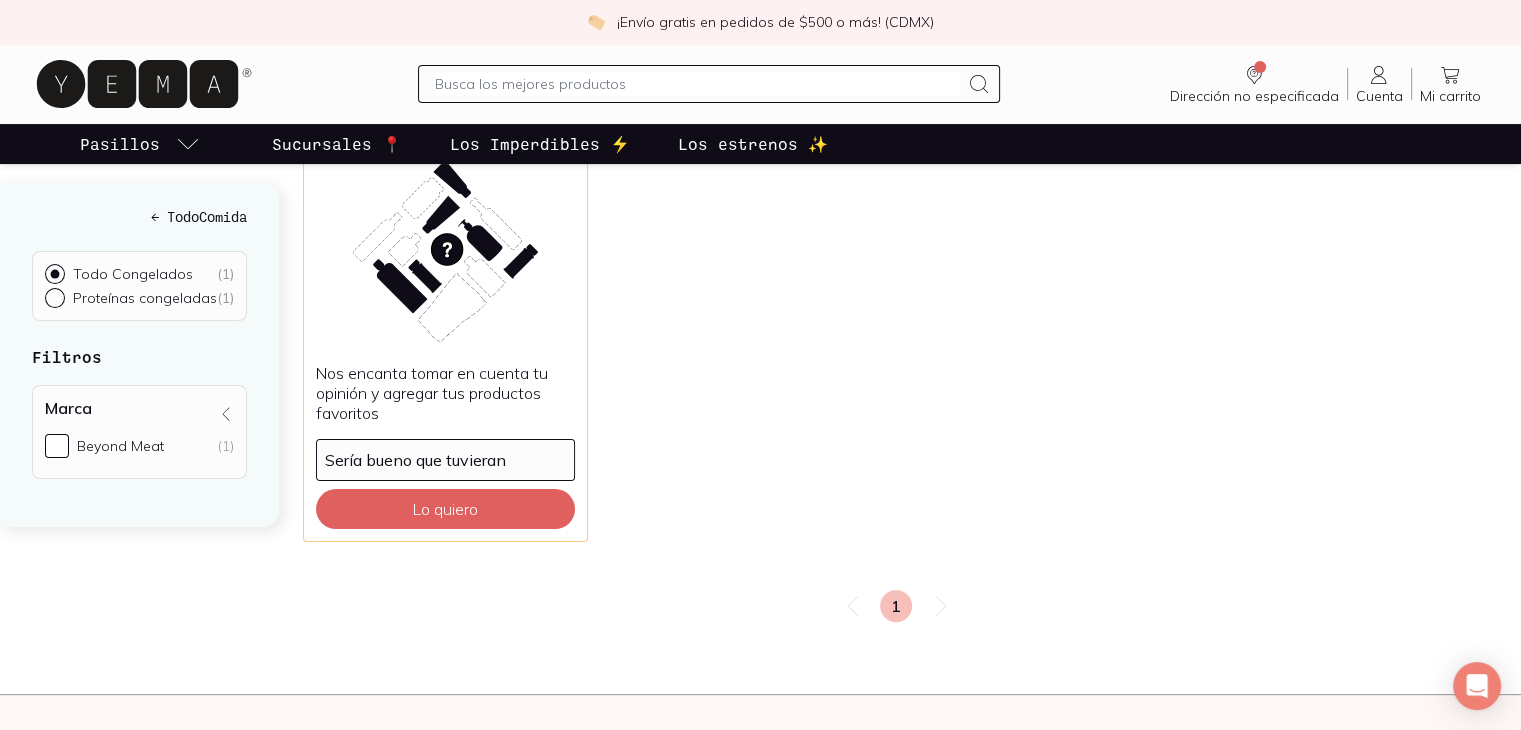 scroll, scrollTop: 0, scrollLeft: 0, axis: both 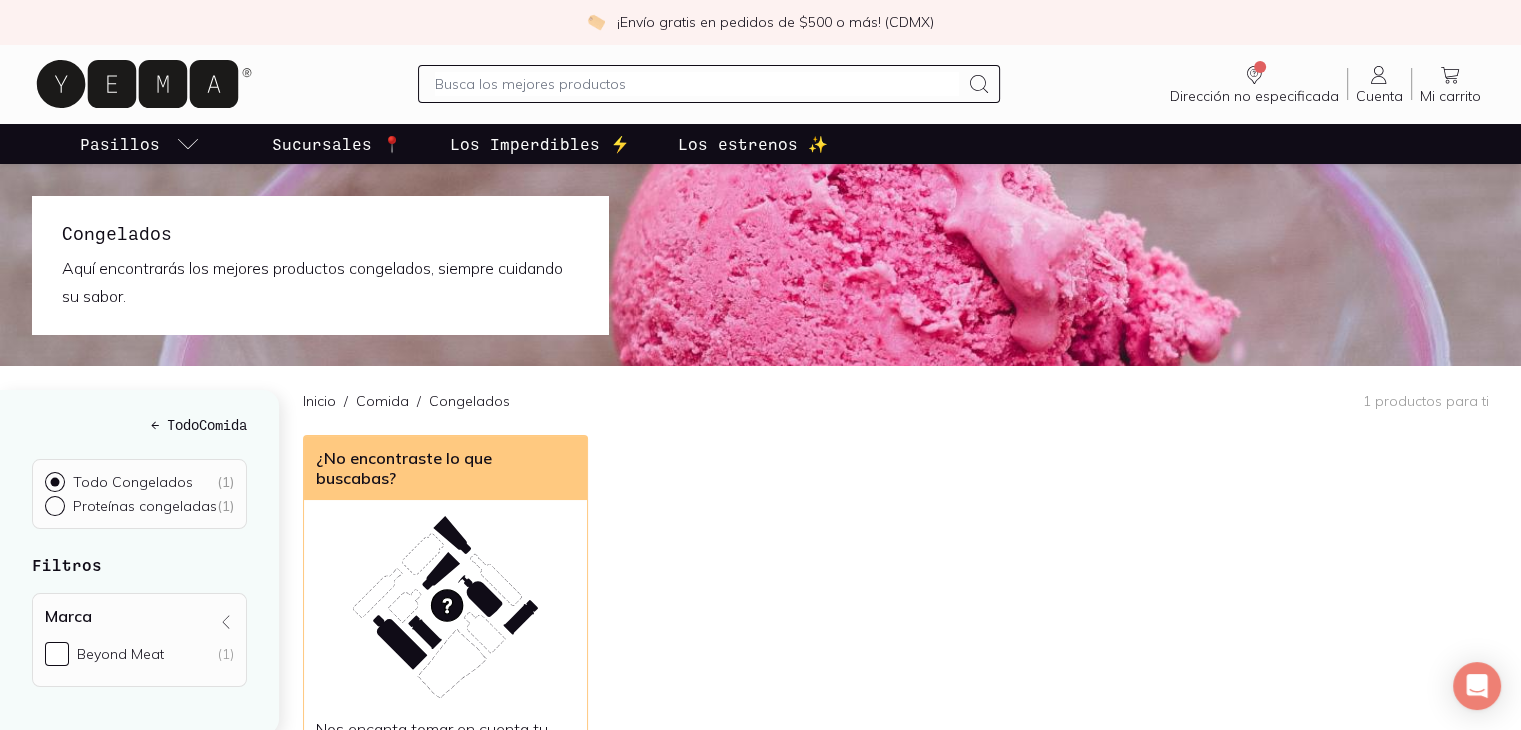 click on "Proteínas congeladas ( 1 )" at bounding box center [139, 506] 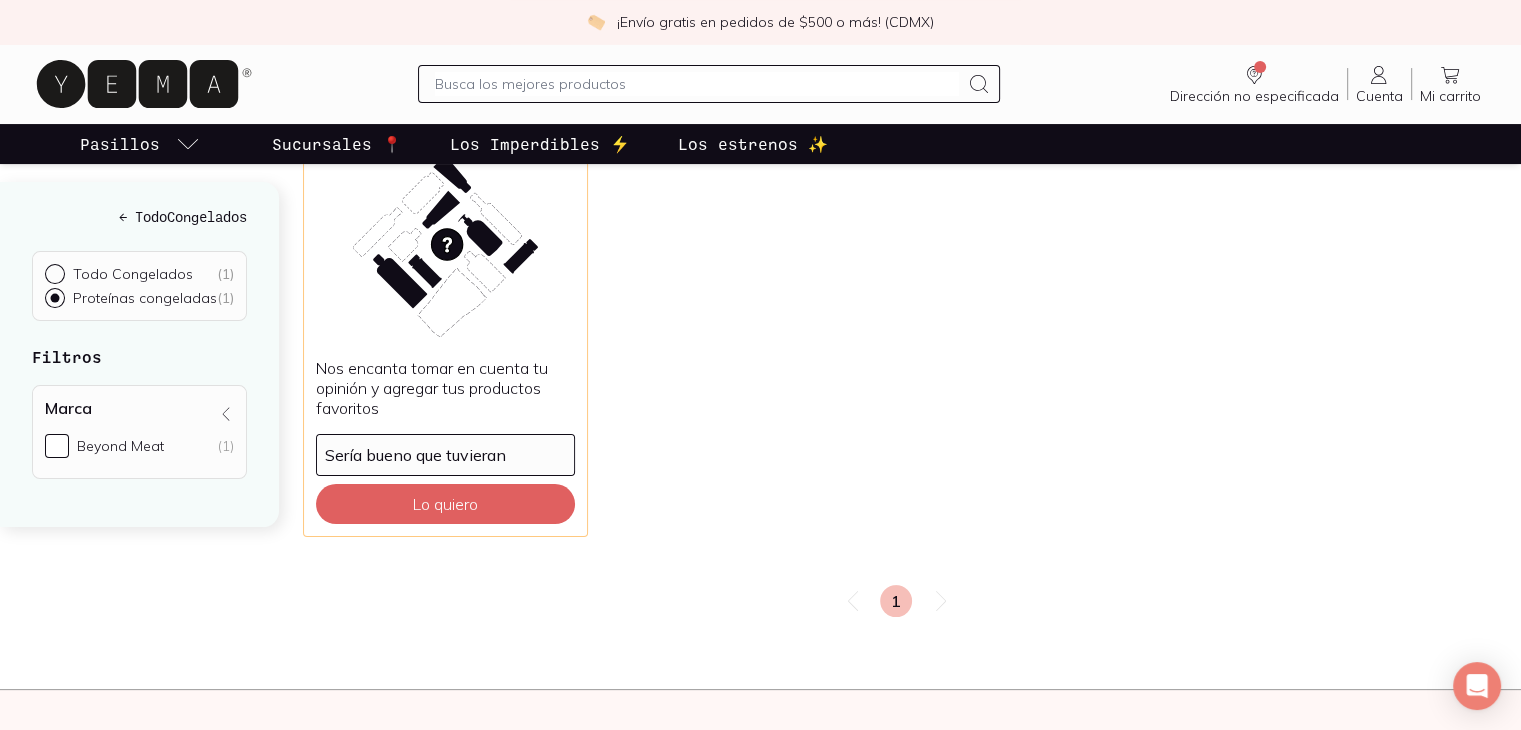 scroll, scrollTop: 0, scrollLeft: 0, axis: both 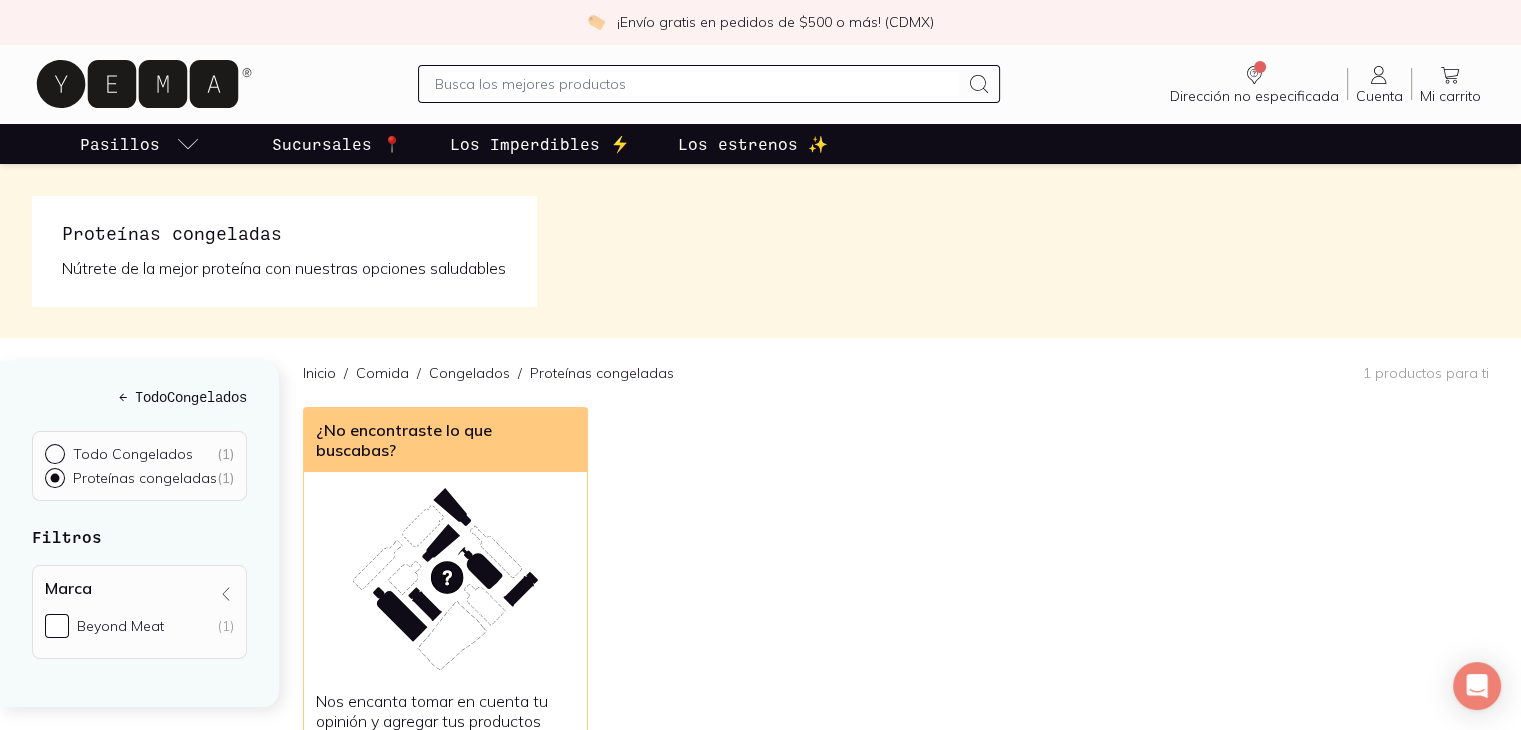 click 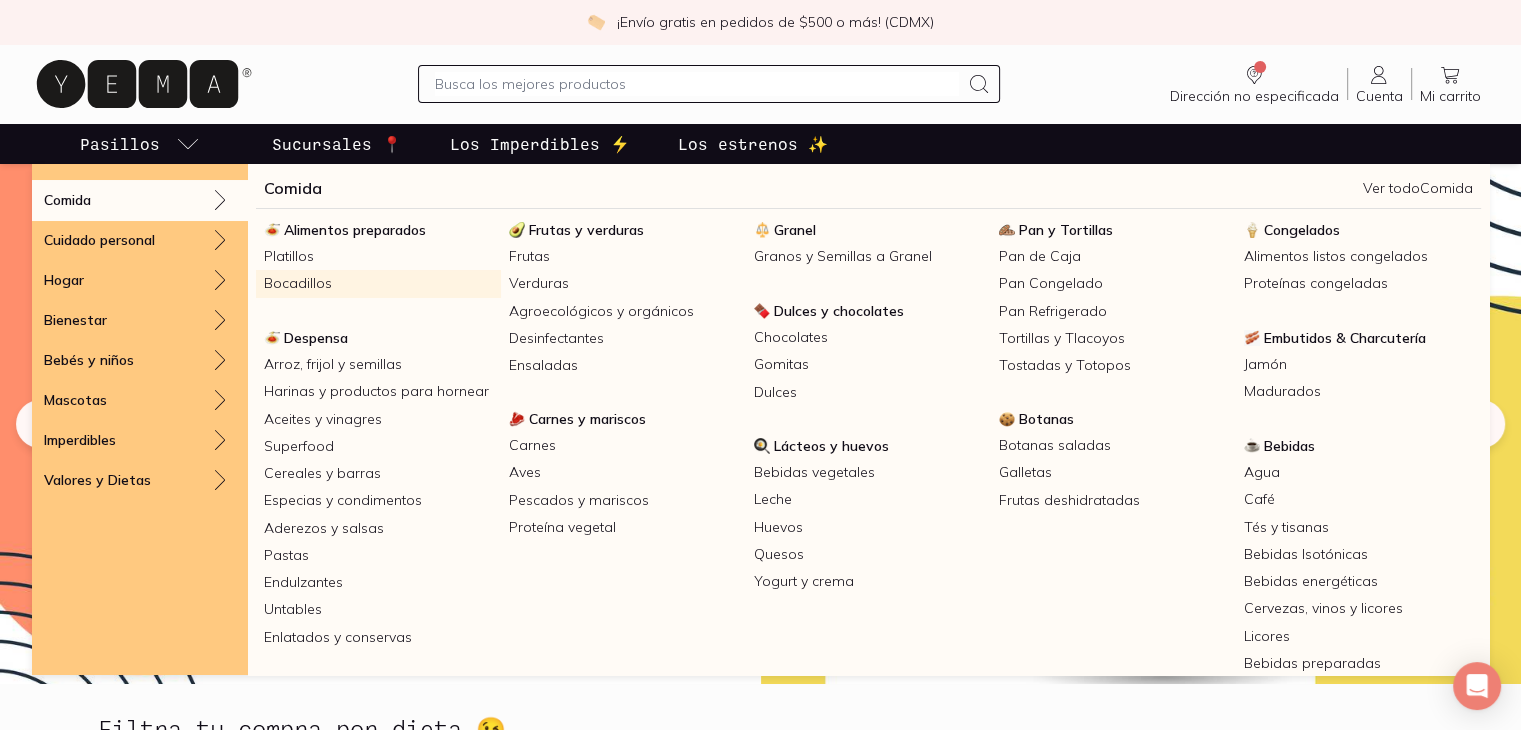 click on "Bocadillos" at bounding box center (378, 283) 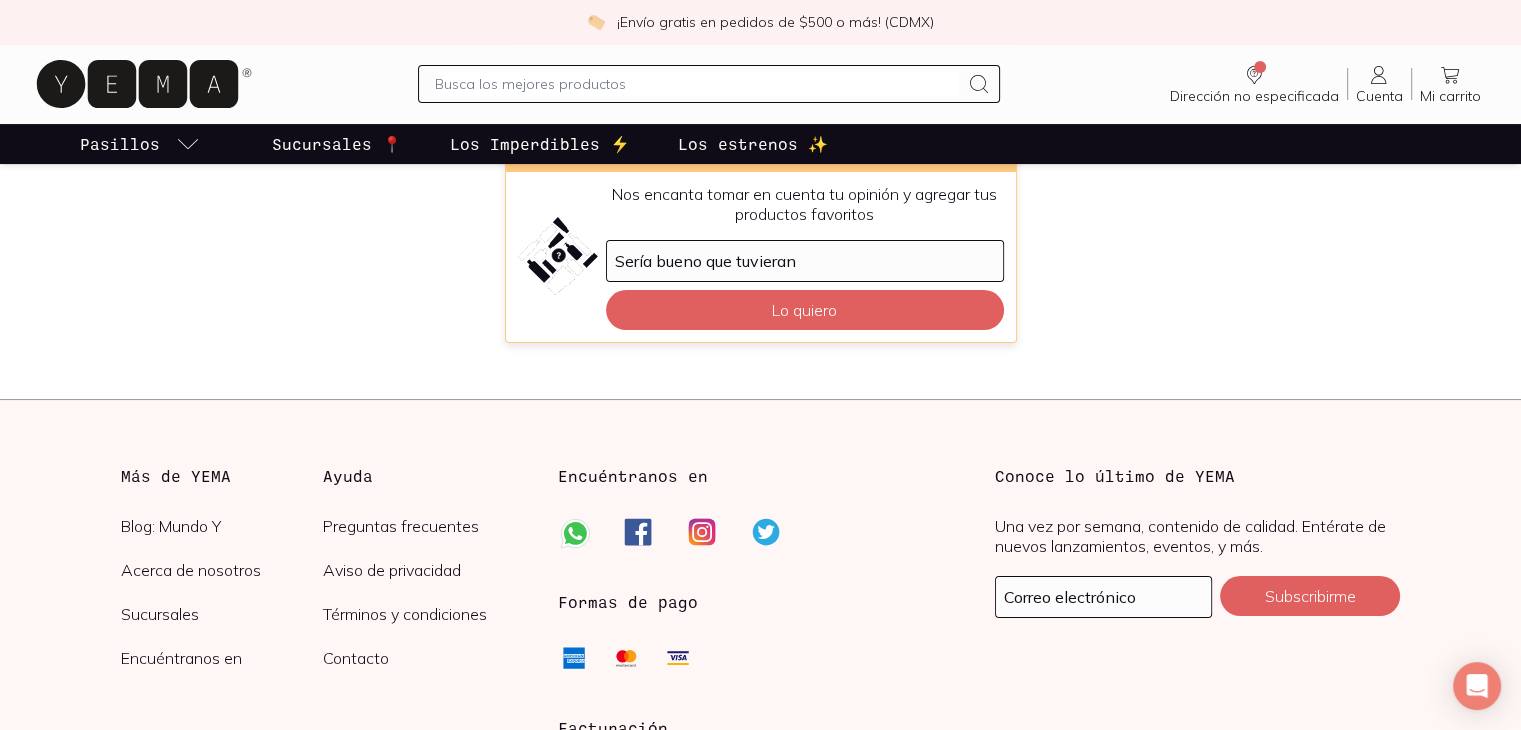 scroll, scrollTop: 67, scrollLeft: 0, axis: vertical 